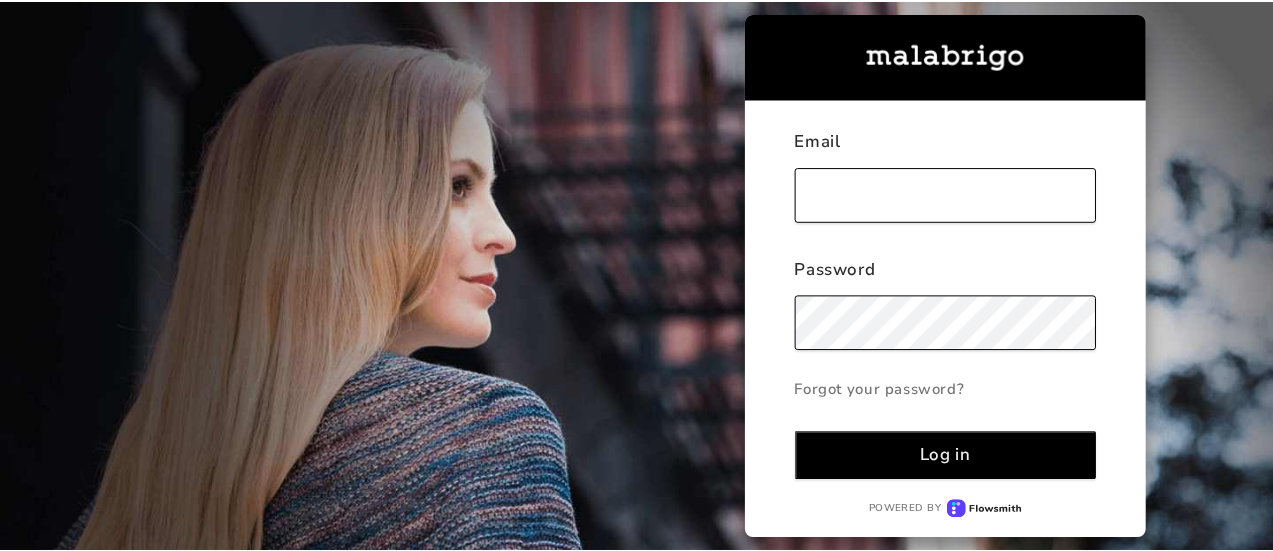 scroll, scrollTop: 0, scrollLeft: 0, axis: both 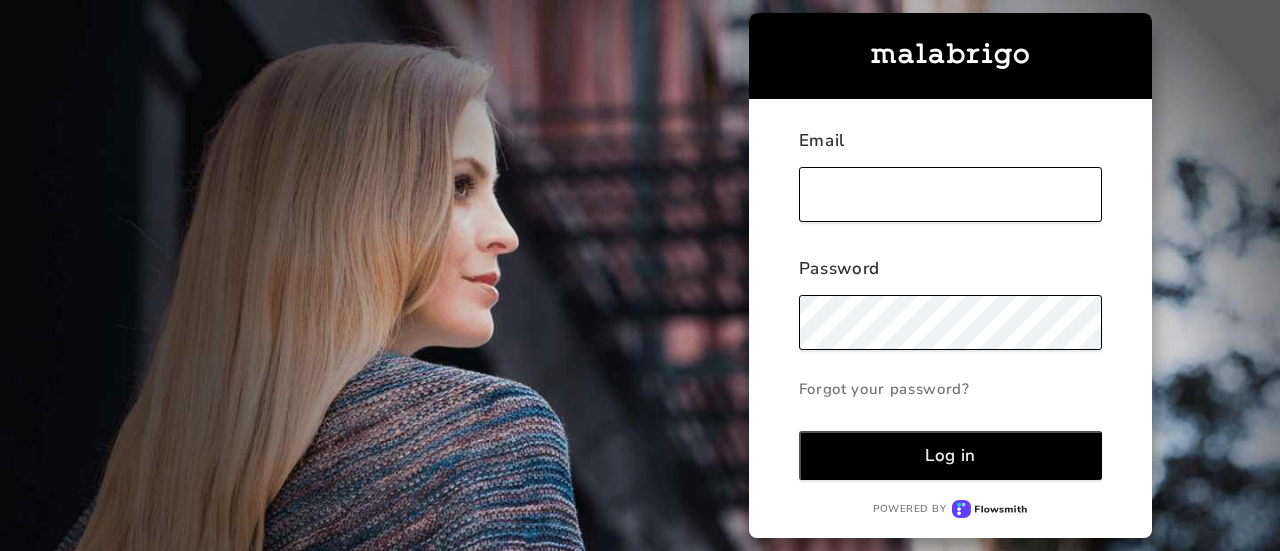 click at bounding box center (950, 194) 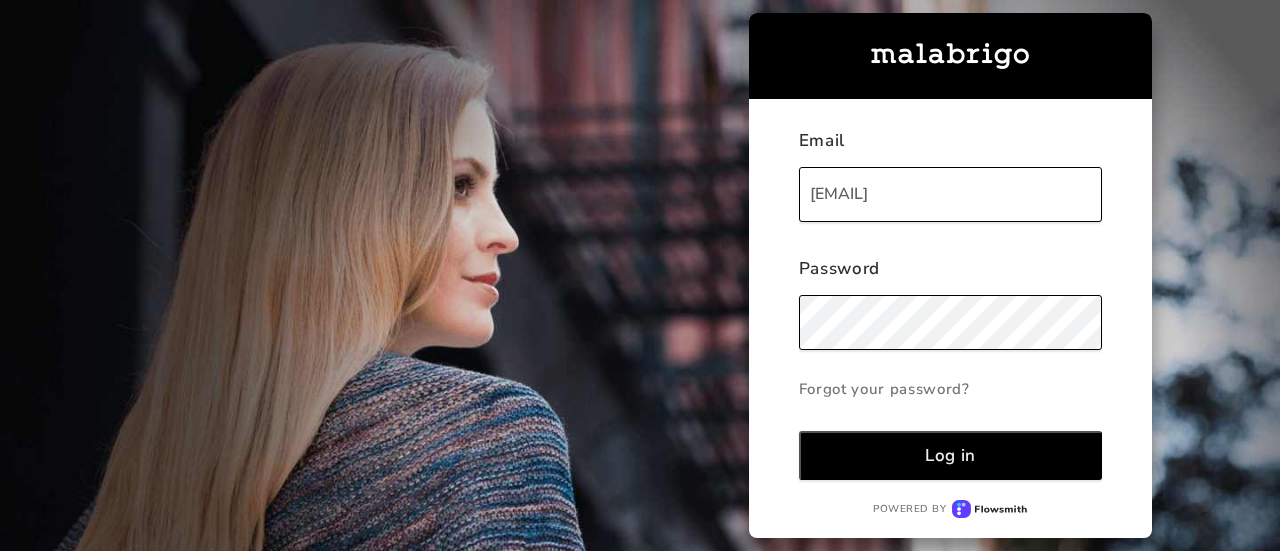 type on "[EMAIL]" 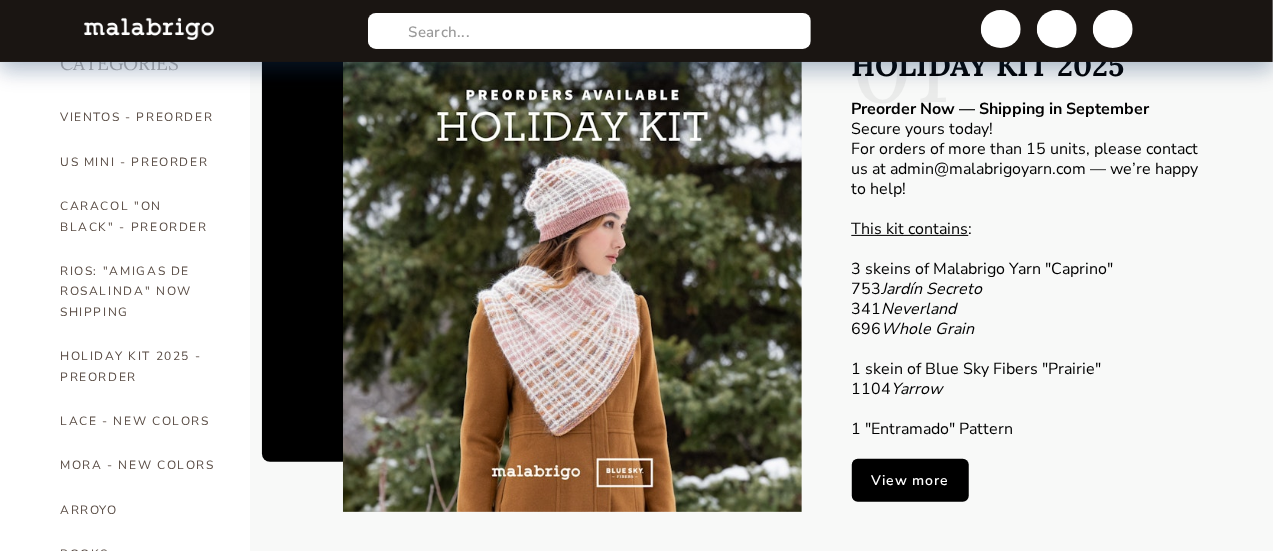 scroll, scrollTop: 200, scrollLeft: 0, axis: vertical 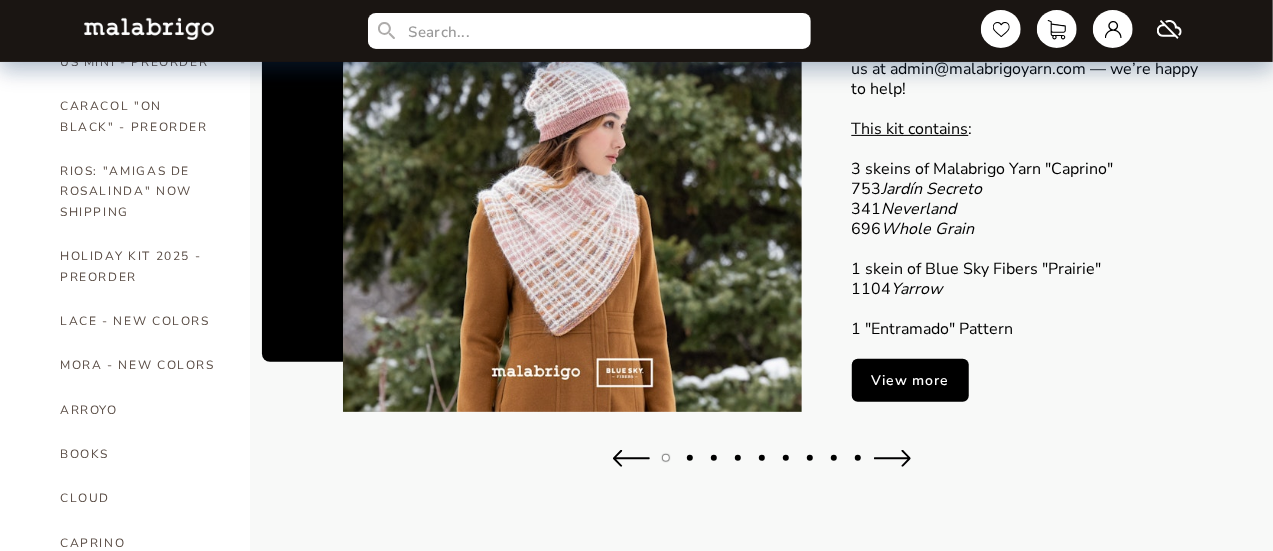 click on "View more" at bounding box center [910, 380] 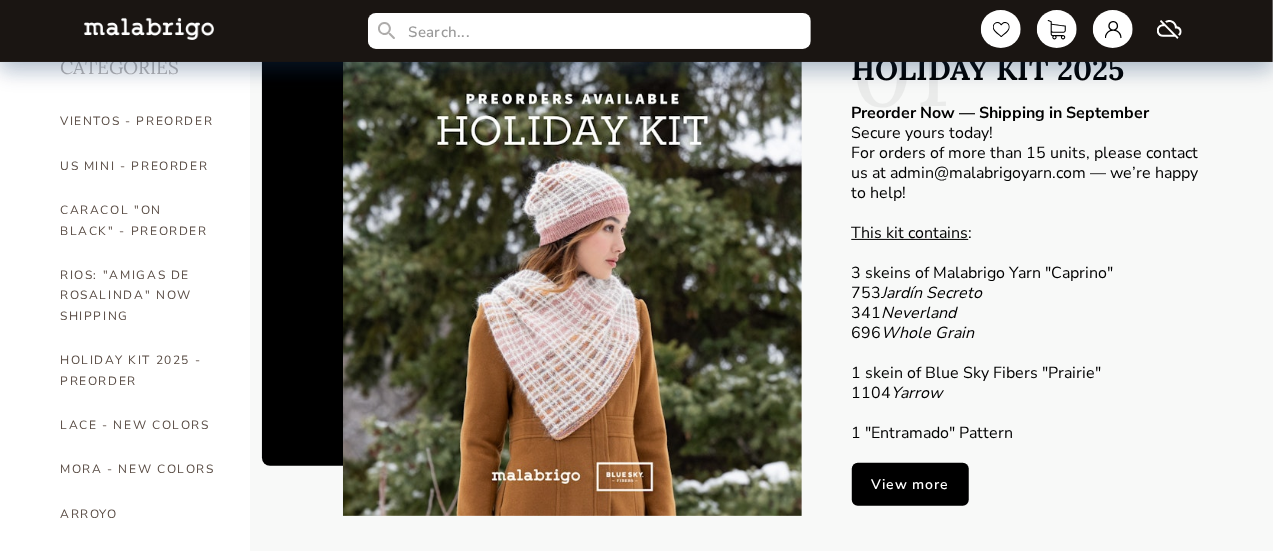 scroll, scrollTop: 0, scrollLeft: 0, axis: both 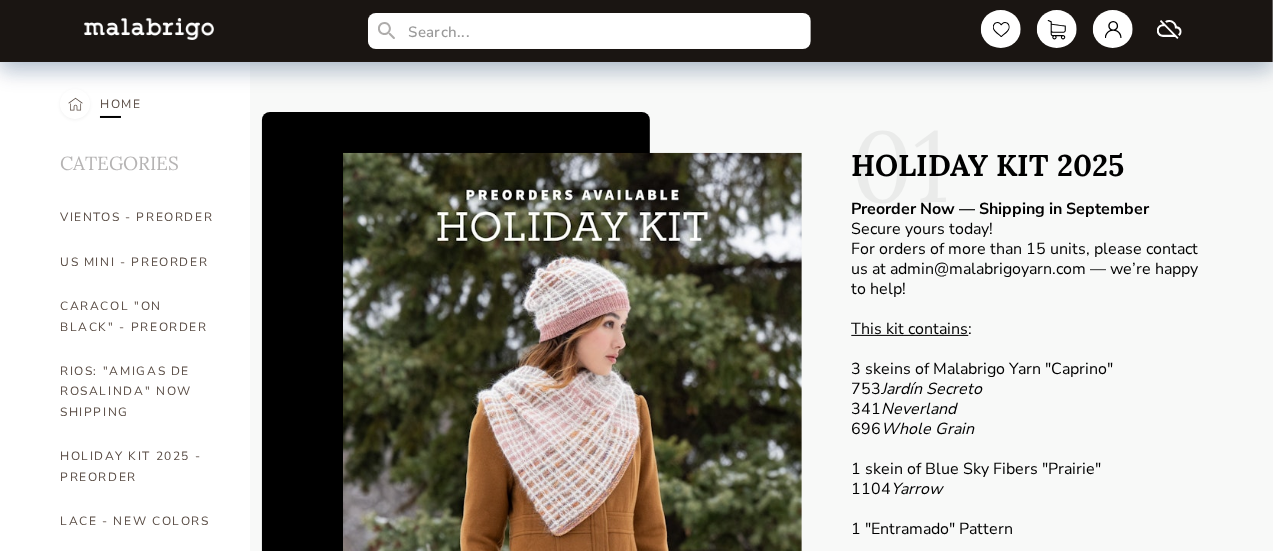 click on "HOME" at bounding box center [121, 104] 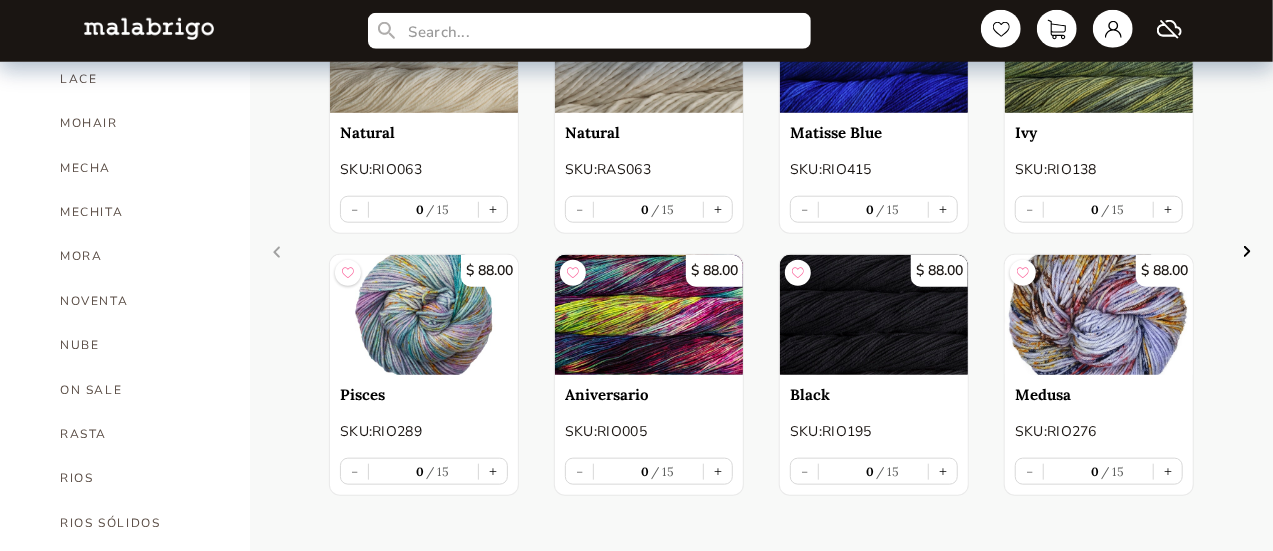 scroll, scrollTop: 900, scrollLeft: 0, axis: vertical 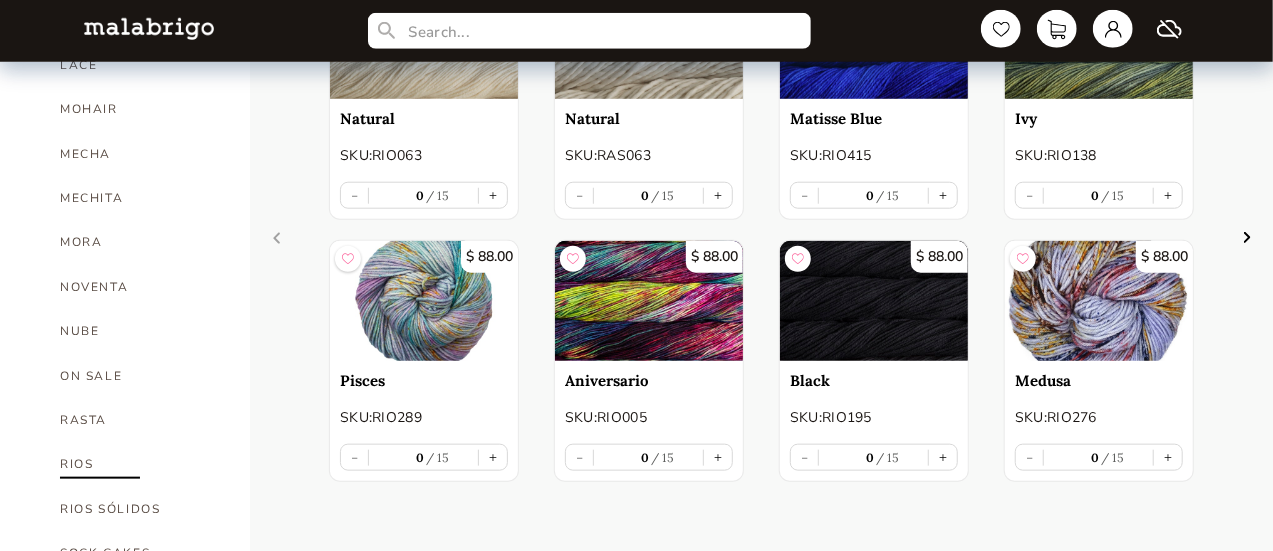 click on "RIOS" at bounding box center (140, 464) 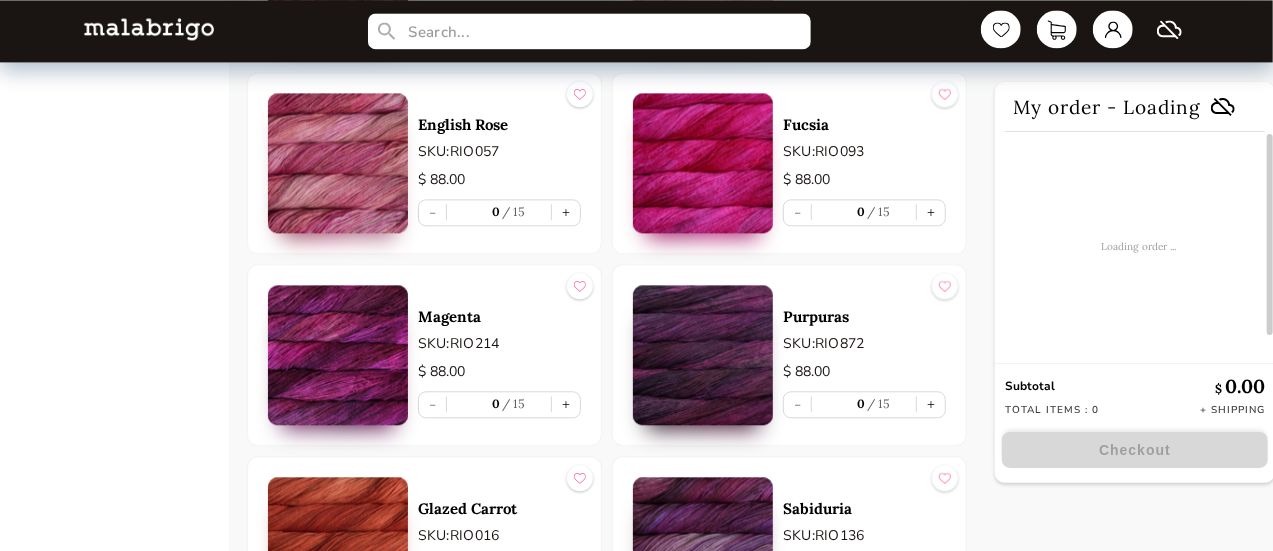 scroll, scrollTop: 2400, scrollLeft: 0, axis: vertical 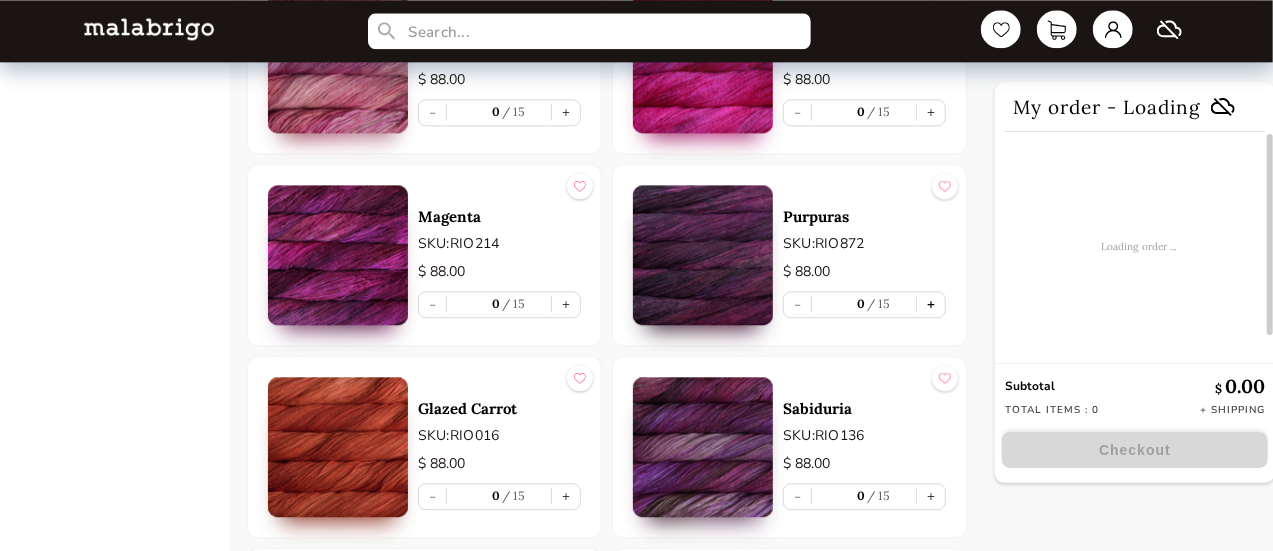 click on "+" at bounding box center [931, 304] 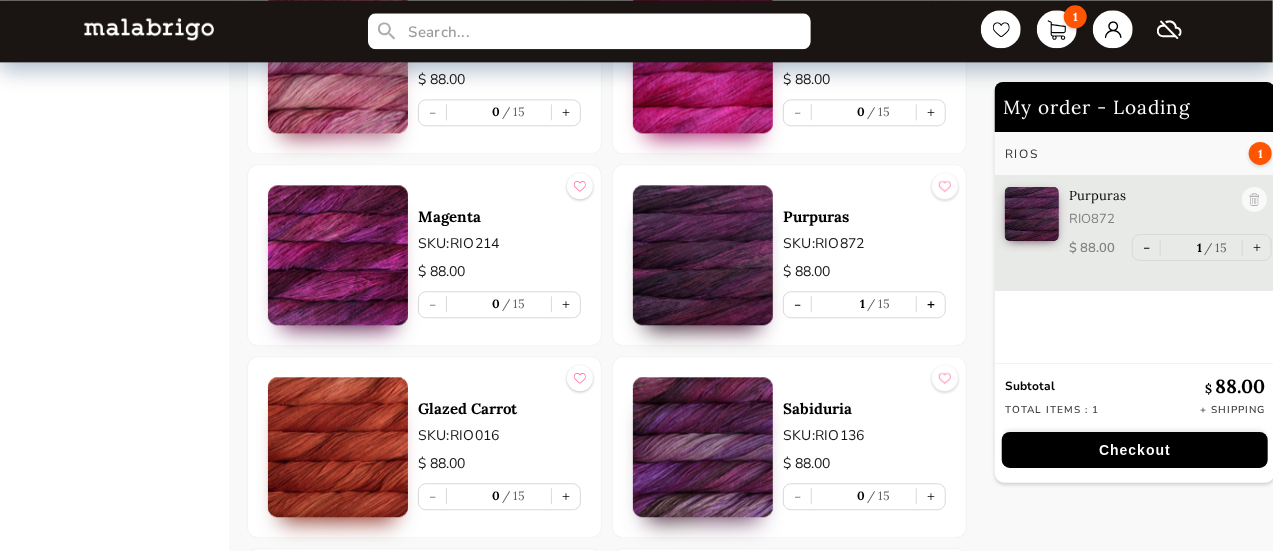 type on "1" 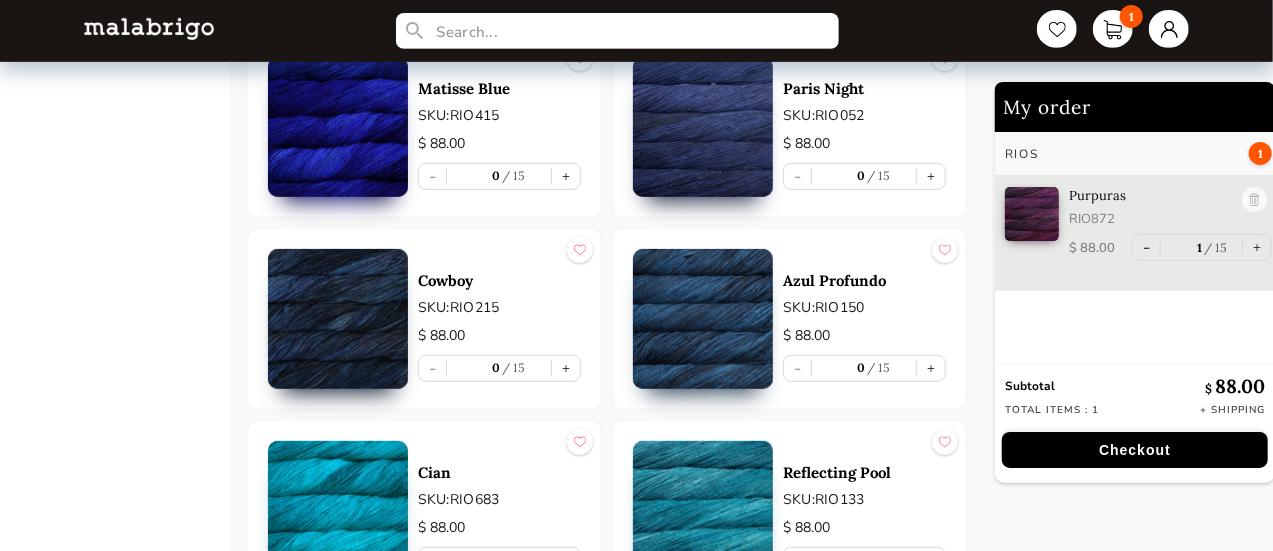 scroll, scrollTop: 4300, scrollLeft: 0, axis: vertical 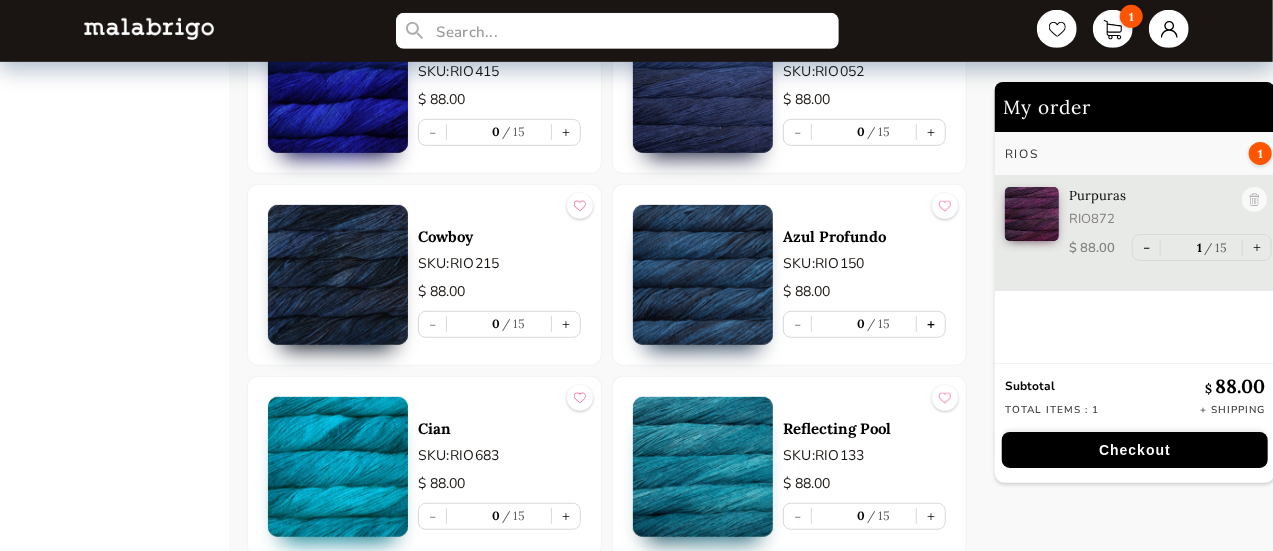click on "+" at bounding box center (931, 324) 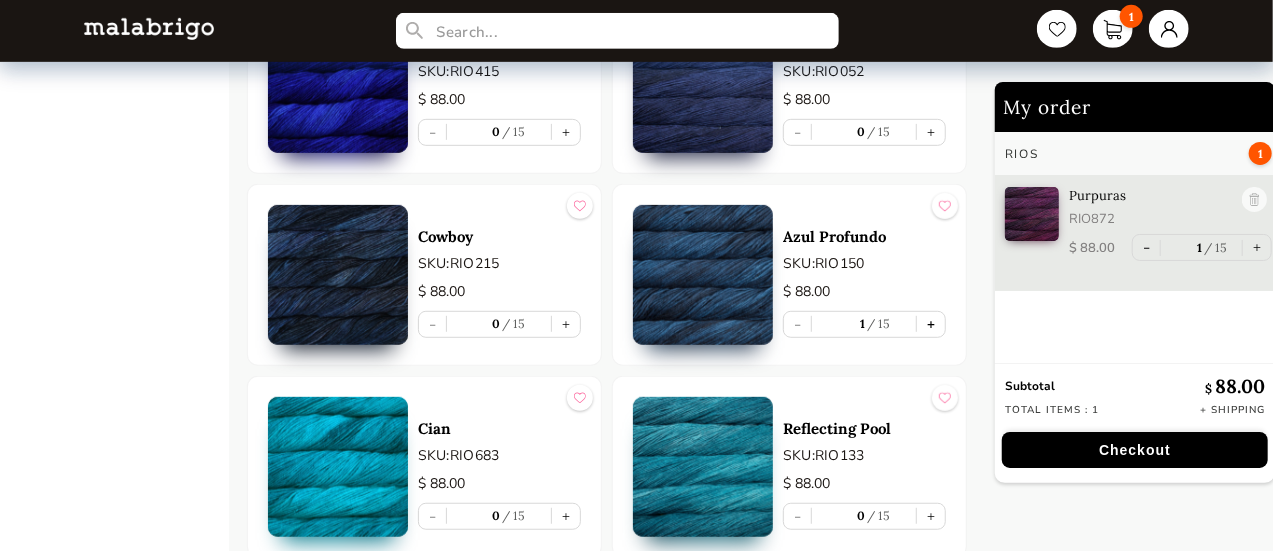 scroll, scrollTop: 19, scrollLeft: 0, axis: vertical 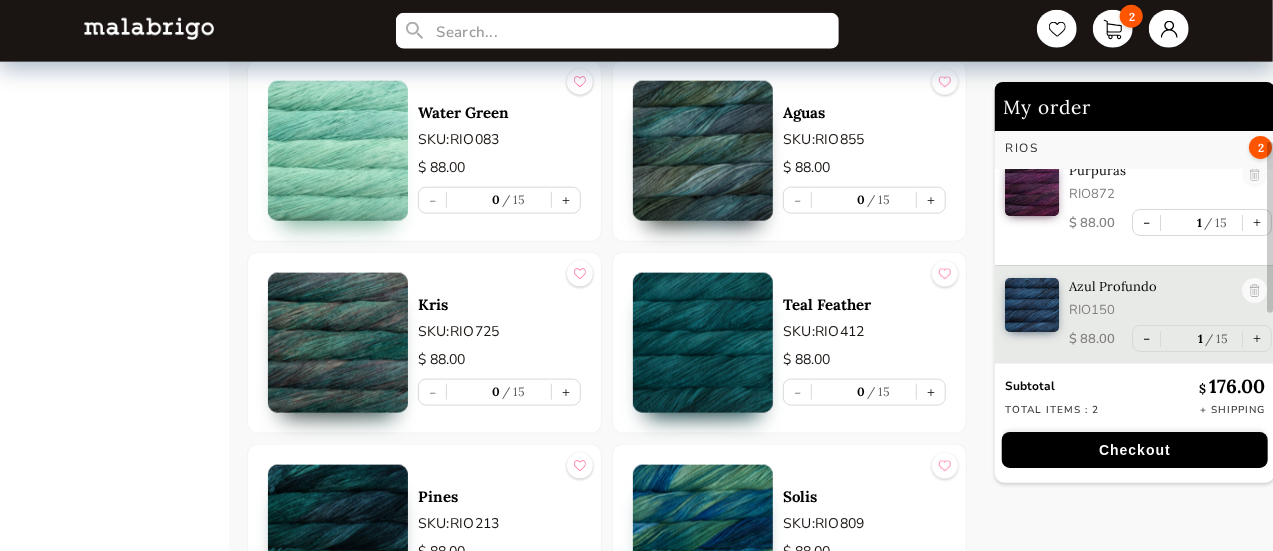 click at bounding box center (338, 343) 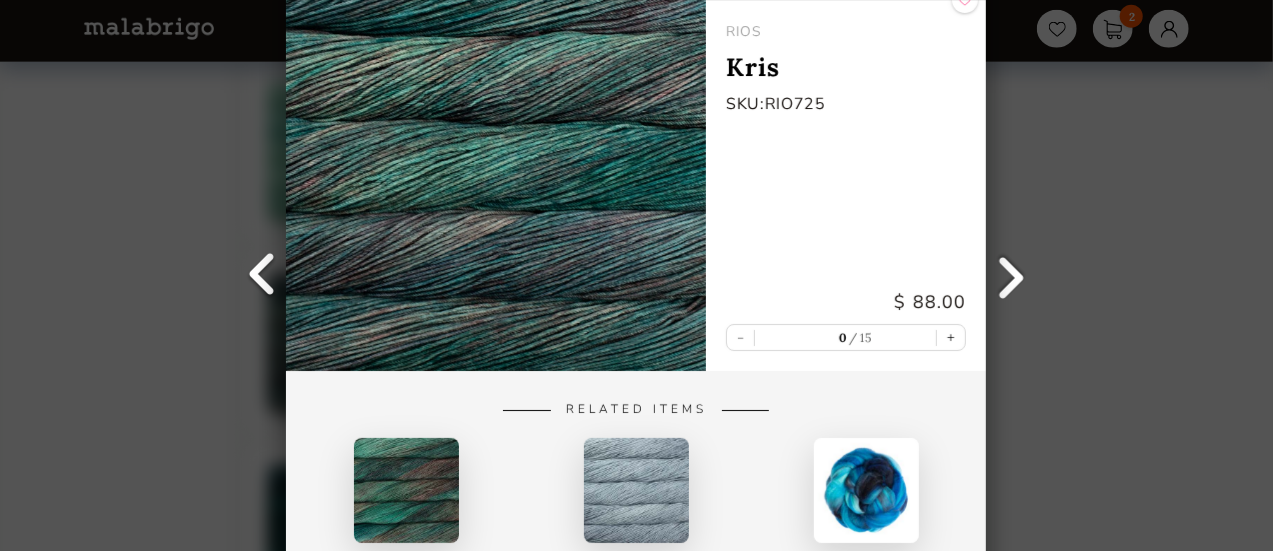 scroll, scrollTop: 0, scrollLeft: 0, axis: both 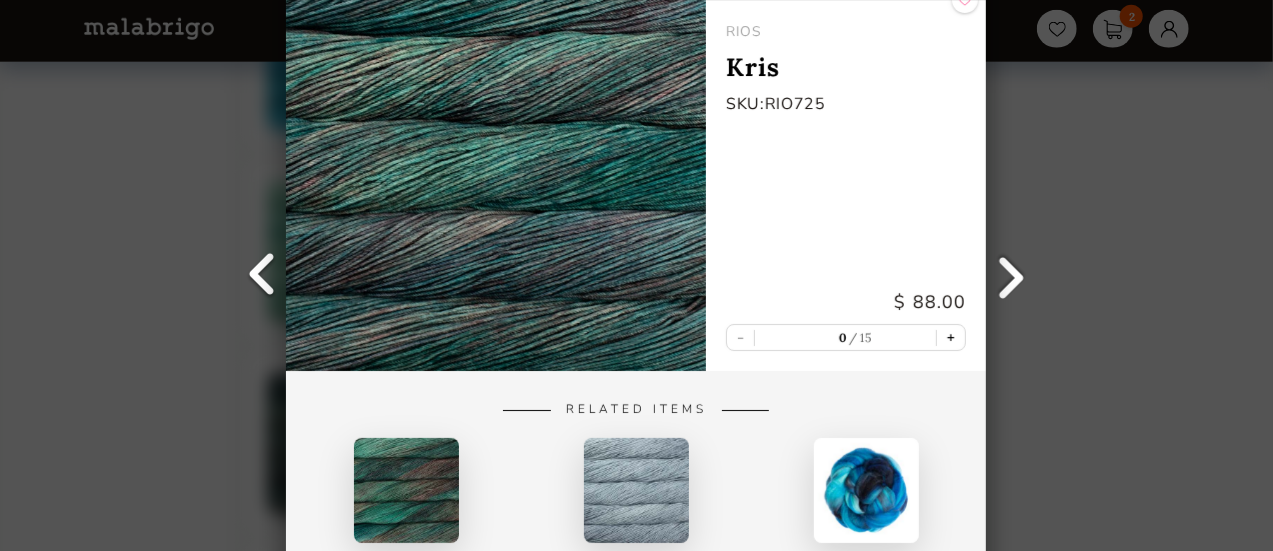 click on "+" at bounding box center [952, 337] 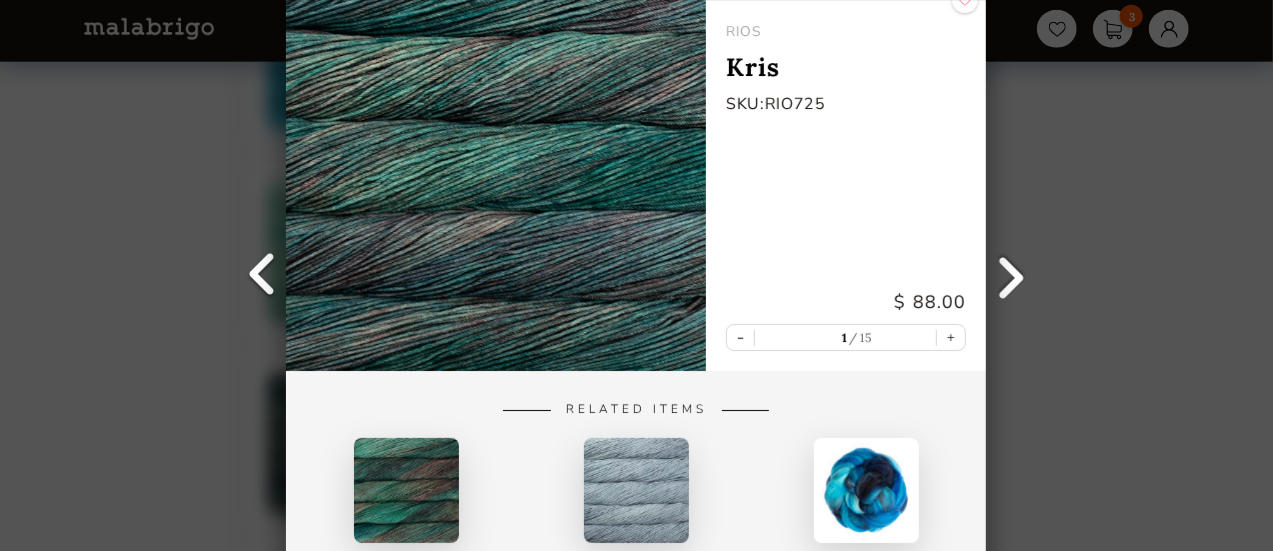 click at bounding box center [1012, 276] 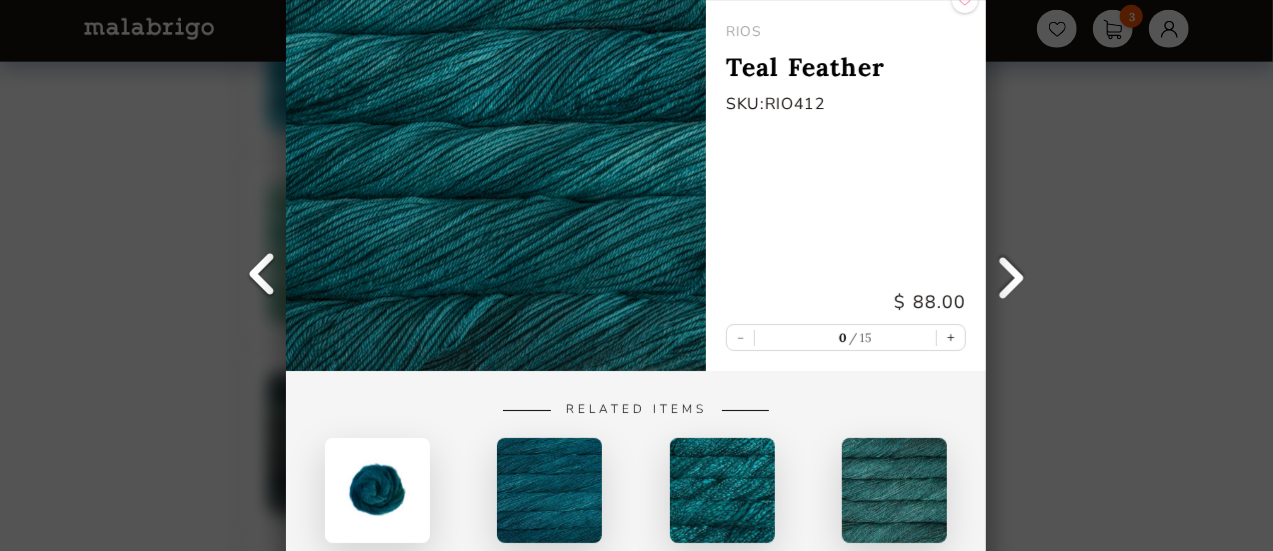 click at bounding box center [1012, 276] 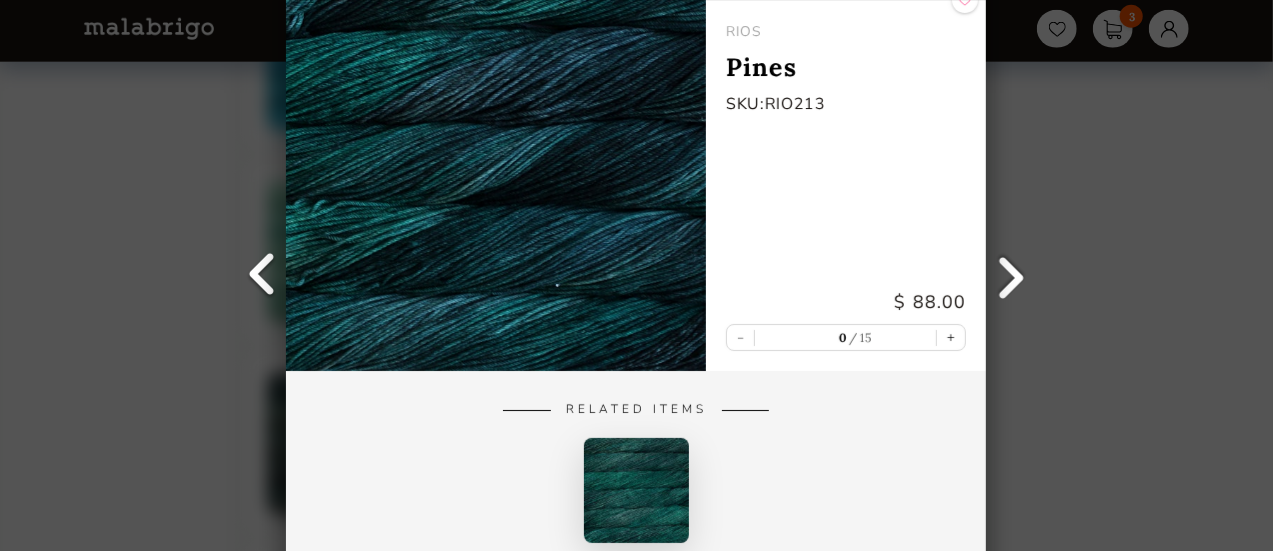 click at bounding box center [1012, 276] 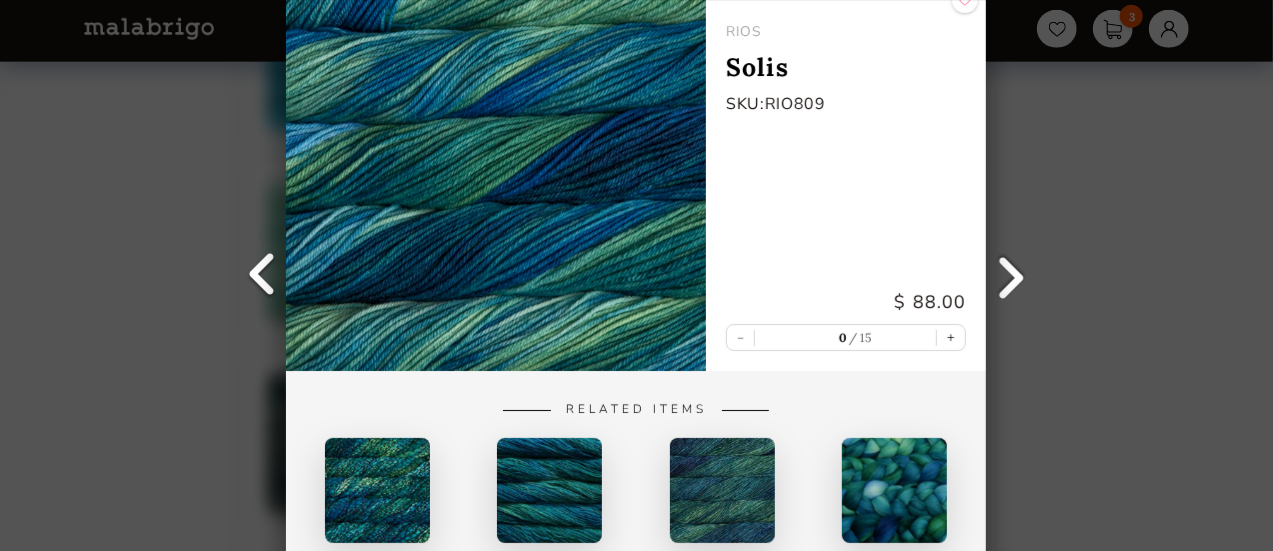 click at bounding box center [1012, 276] 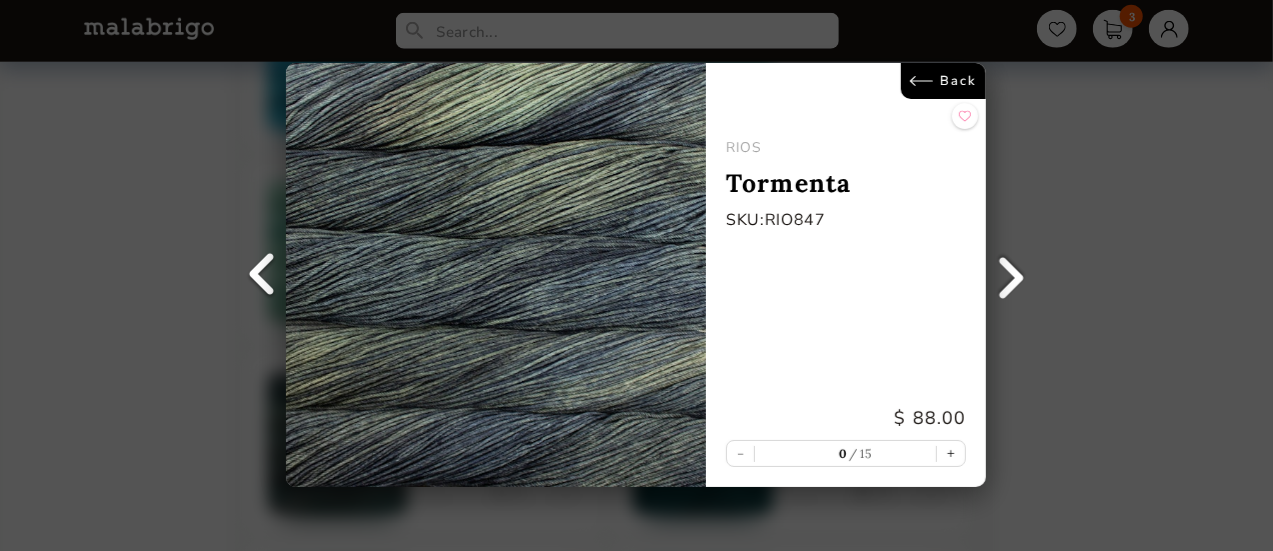 click on "Back" at bounding box center [944, 81] 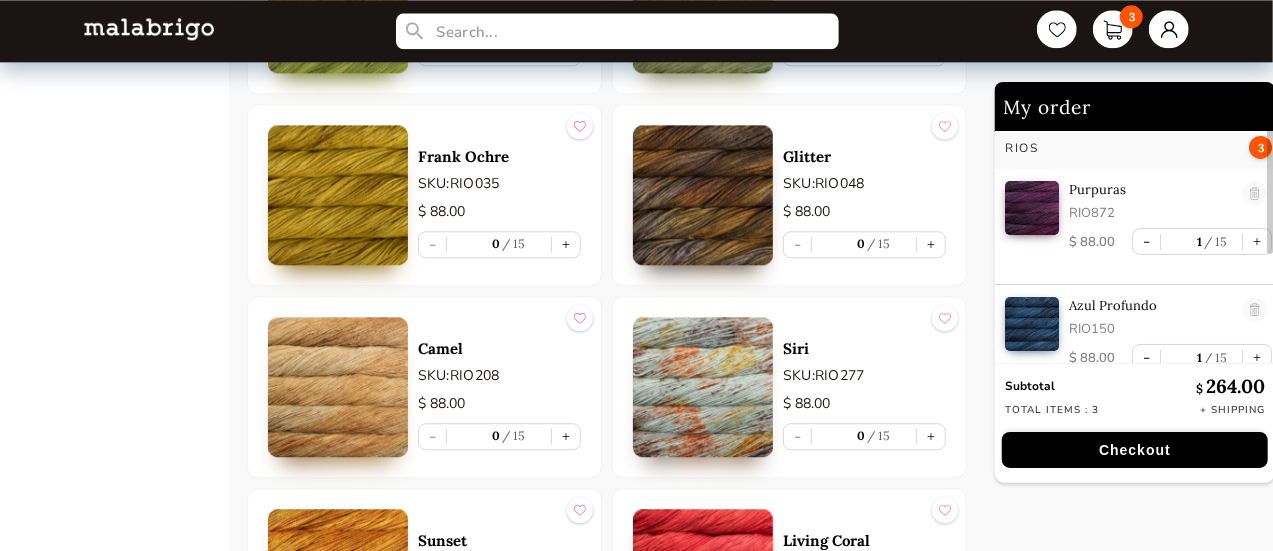 scroll, scrollTop: 6400, scrollLeft: 0, axis: vertical 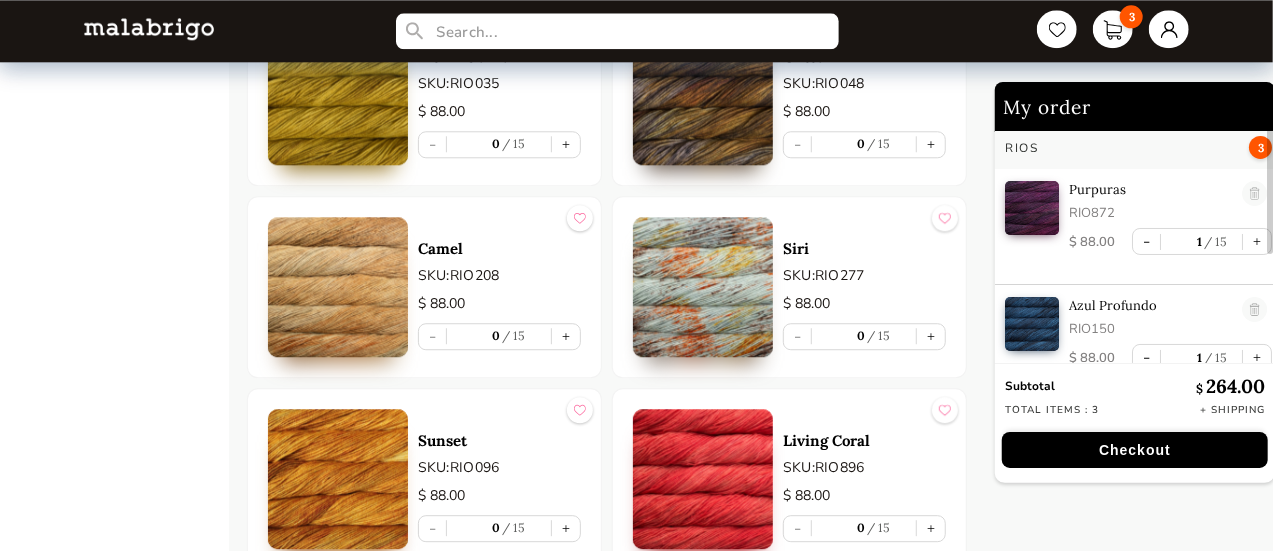 click at bounding box center [703, 287] 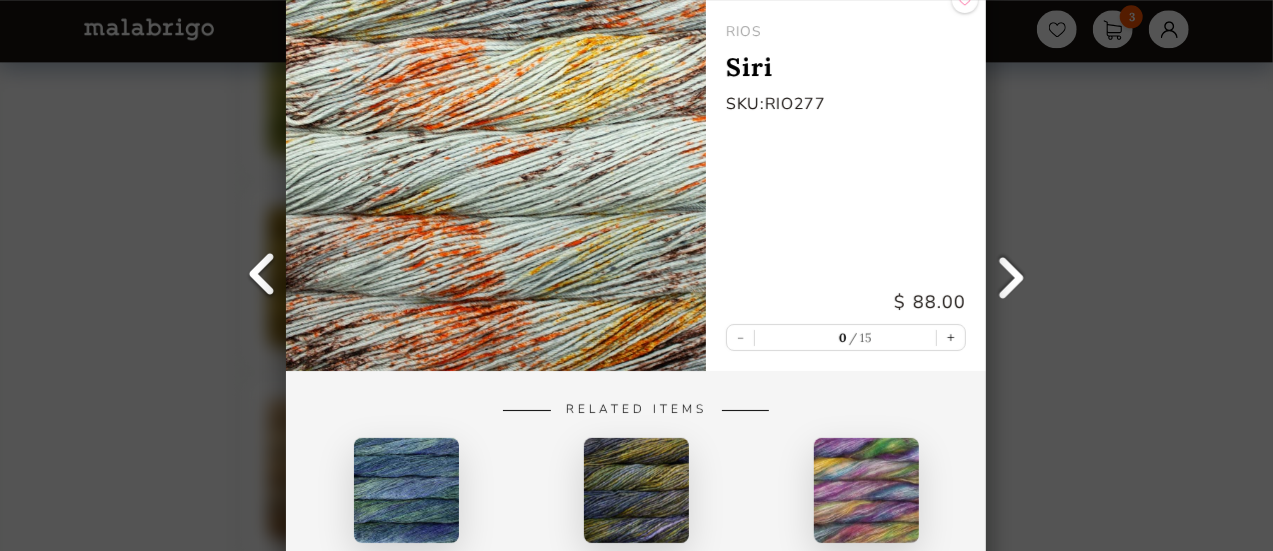 scroll, scrollTop: 6200, scrollLeft: 0, axis: vertical 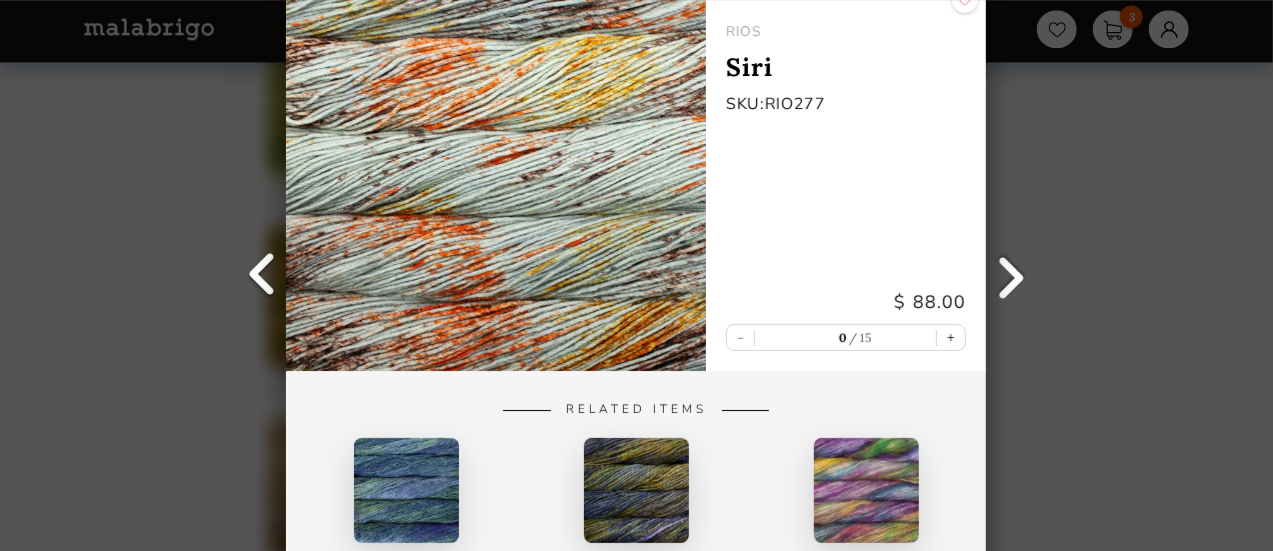 click on "Back RIOS Siri SKU:  RIO277 $   88.00 - 0 15 + Related Items Sirenas Mechita Soriano Rasta Arco Iris MOHAIR" at bounding box center [636, 275] 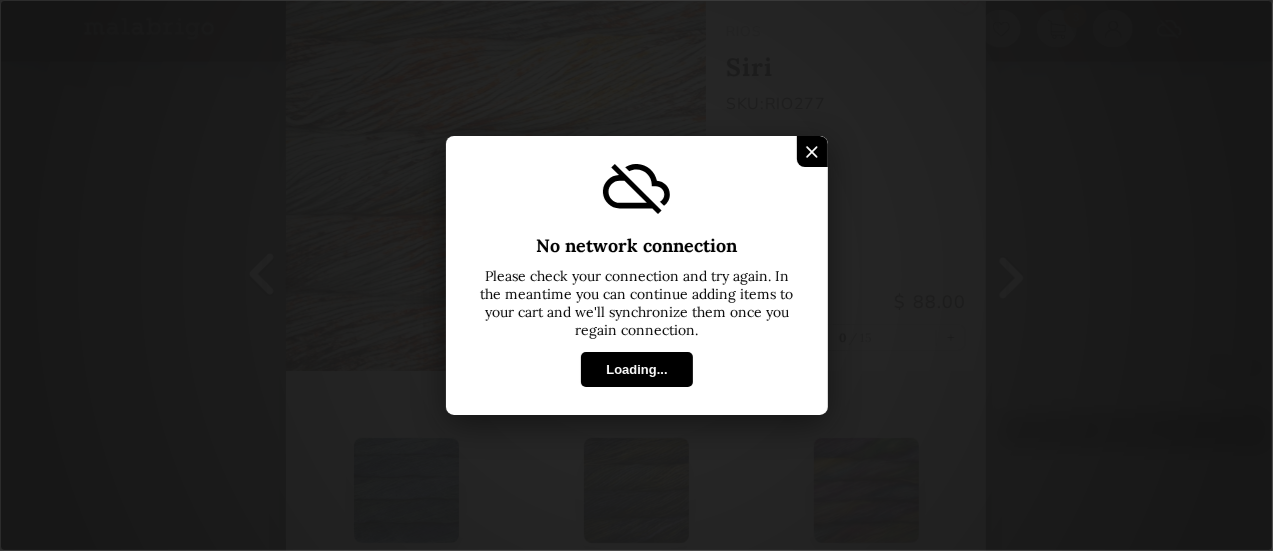 scroll, scrollTop: 1388, scrollLeft: 0, axis: vertical 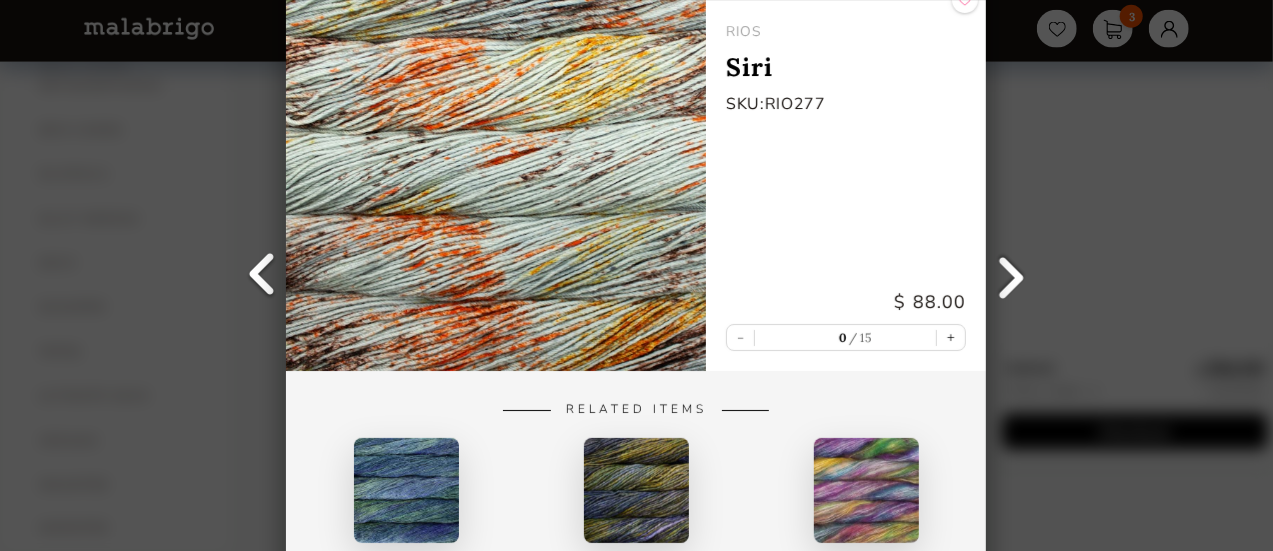 select on "INDEX" 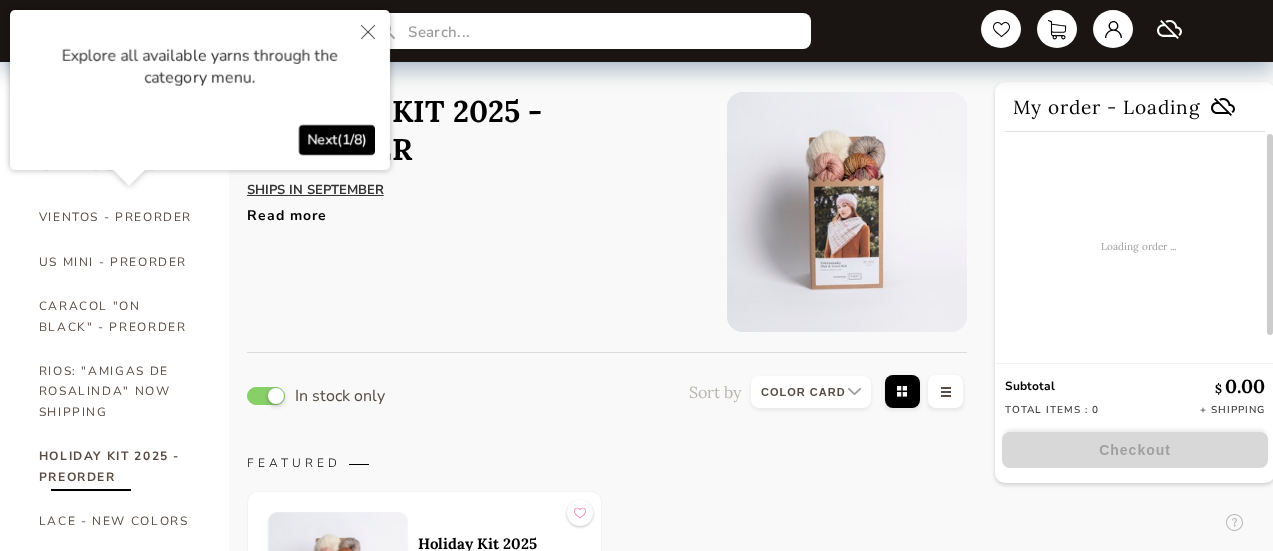 select on "INDEX" 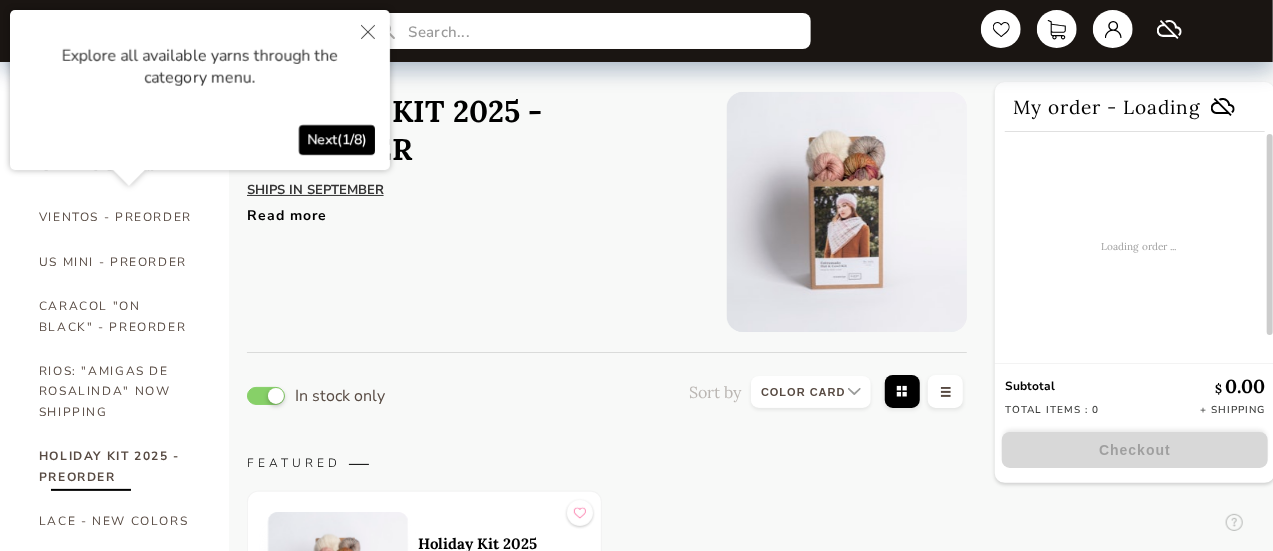 click 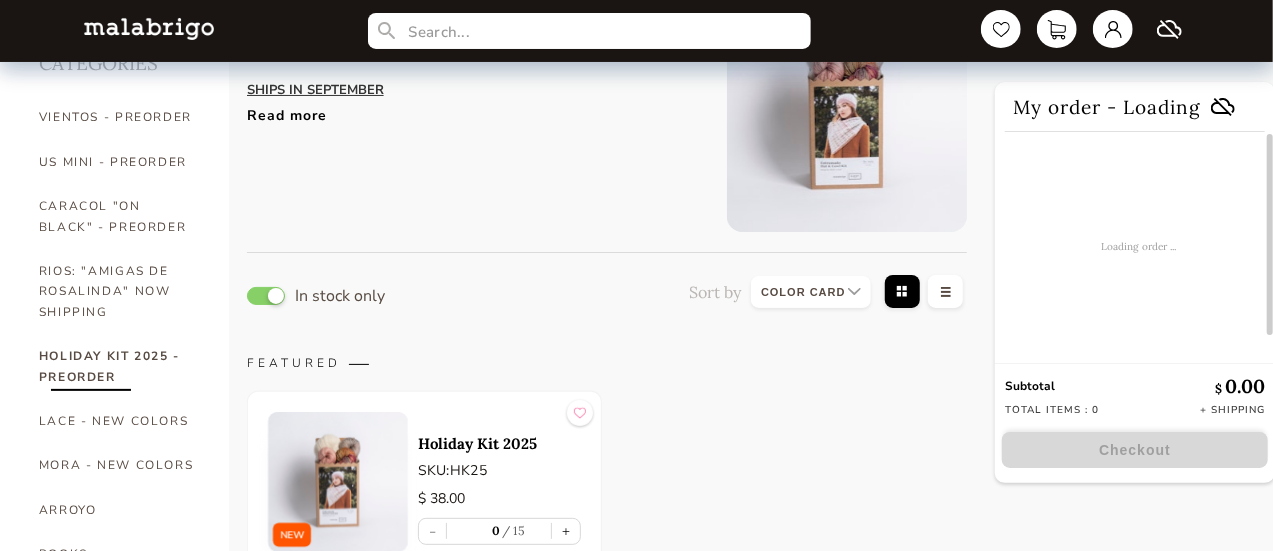 scroll, scrollTop: 0, scrollLeft: 0, axis: both 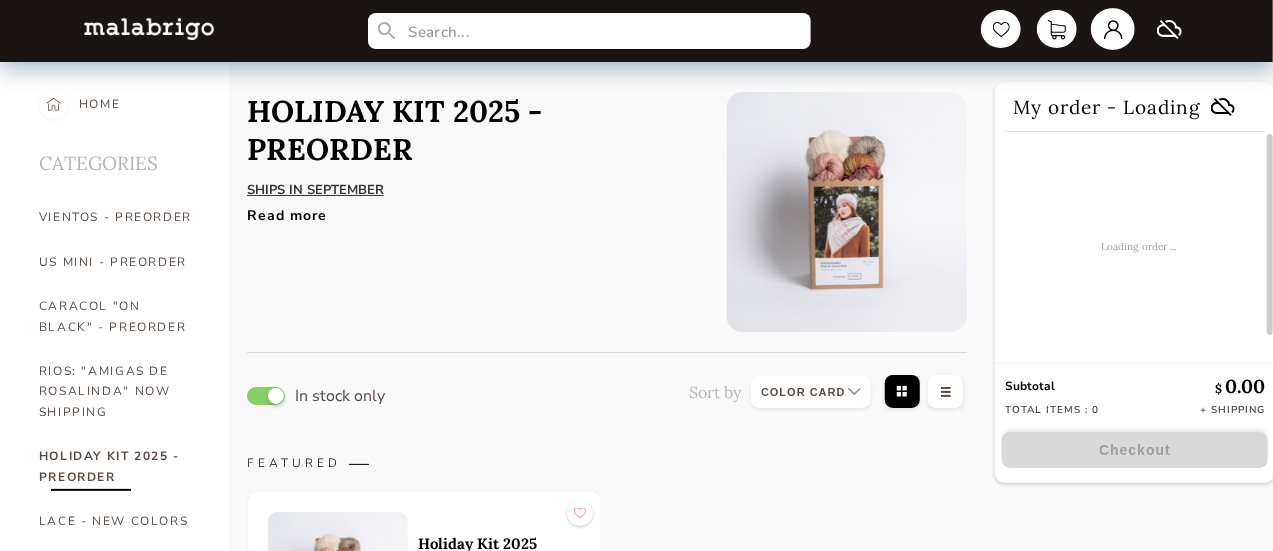 click at bounding box center [1113, 29] 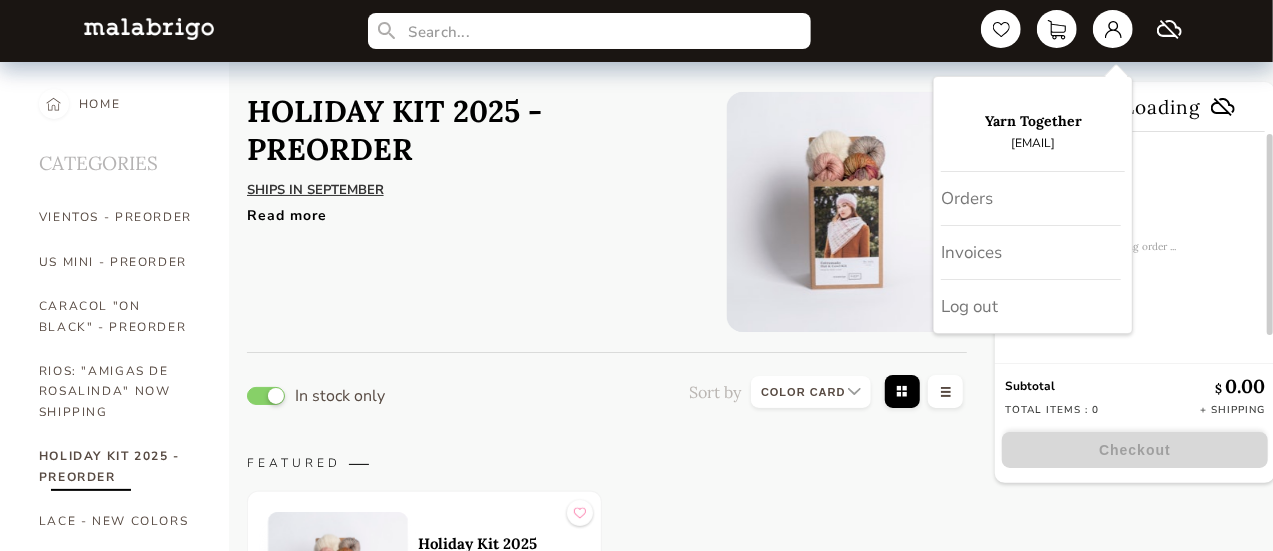 click on "HOLIDAY KIT 2025 - PREORDER SHIPS IN SEPTEMBER This kit contains: 3 skeins of Malabrigo Yarn "Caprino" 1 skein of Blue Sky Fiers "Prairie" 1 "Entramado" Pattern Read more" at bounding box center [472, 212] 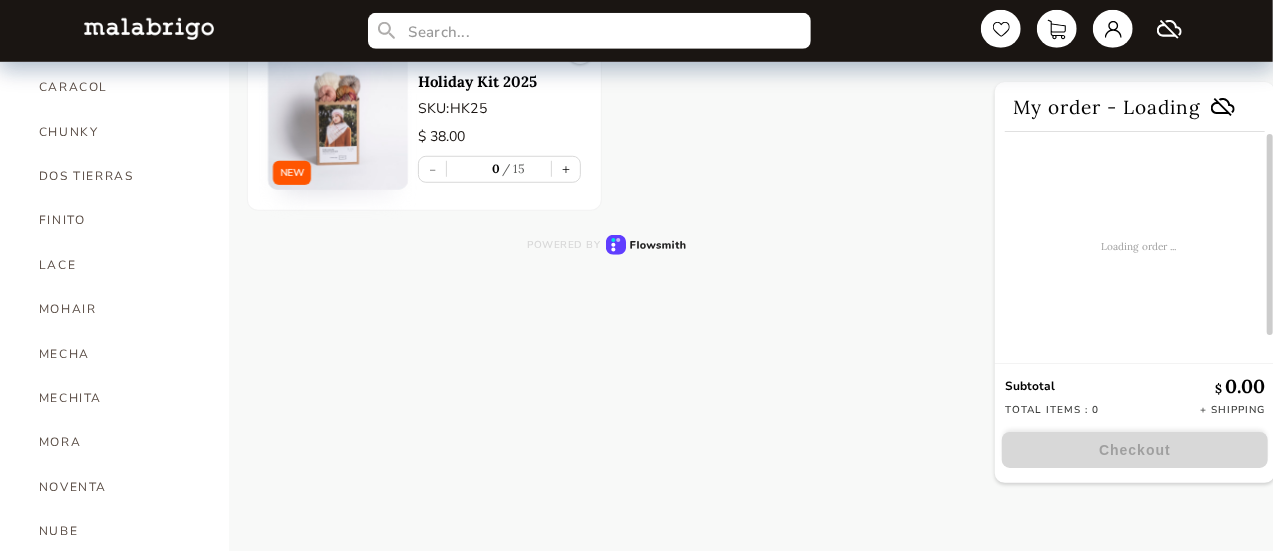 scroll, scrollTop: 800, scrollLeft: 0, axis: vertical 